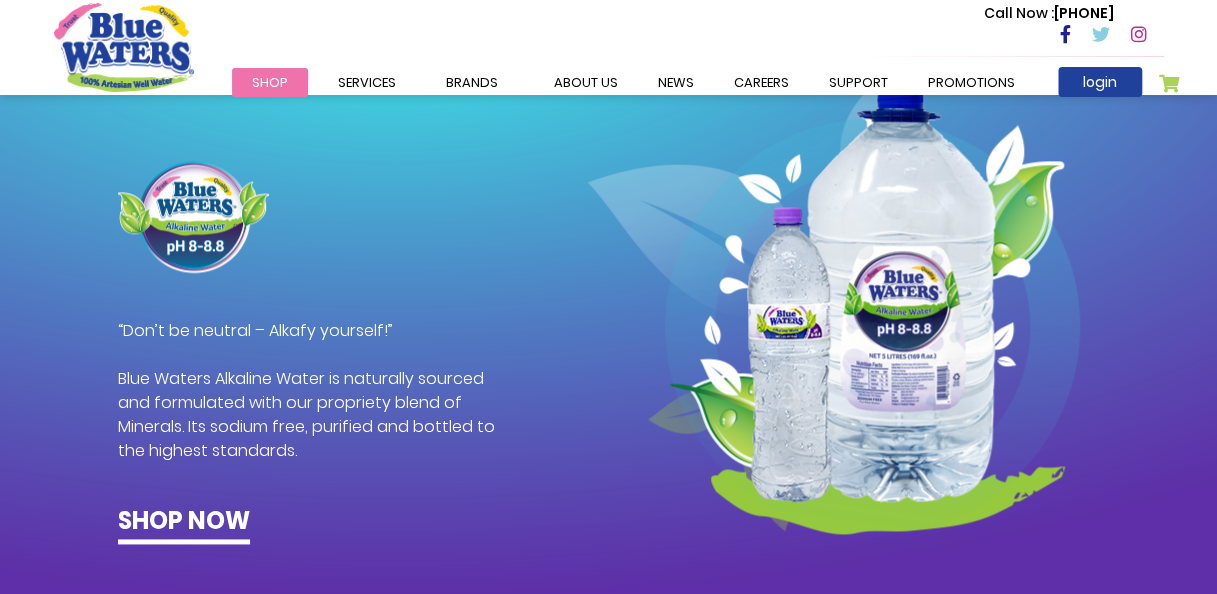 scroll, scrollTop: 1045, scrollLeft: 0, axis: vertical 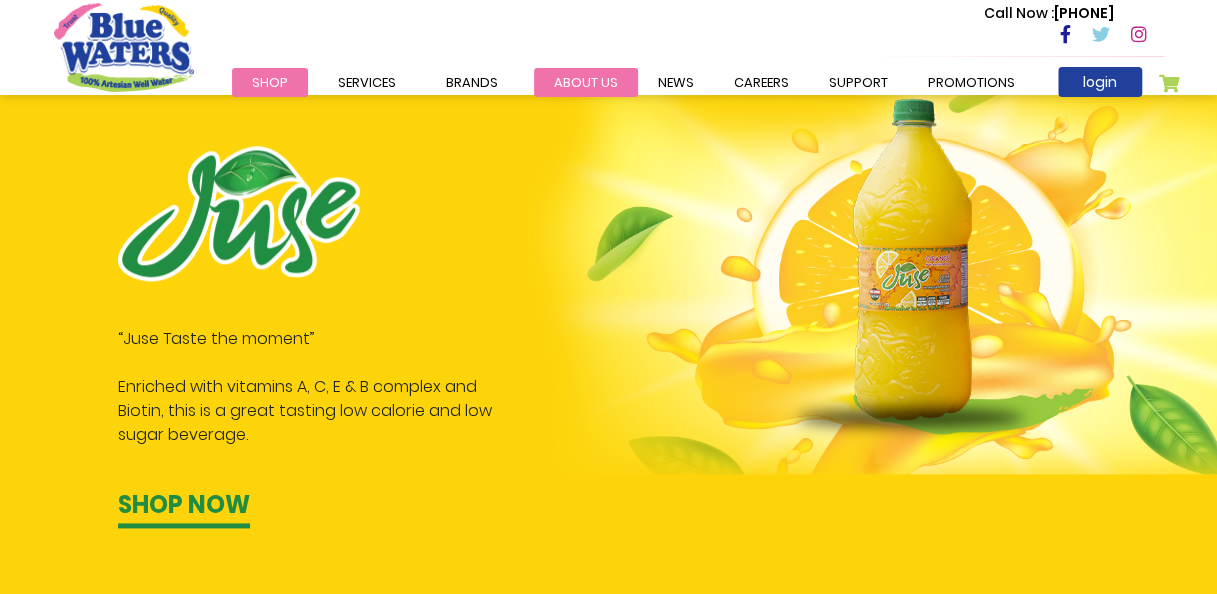 click on "about us" at bounding box center (586, 82) 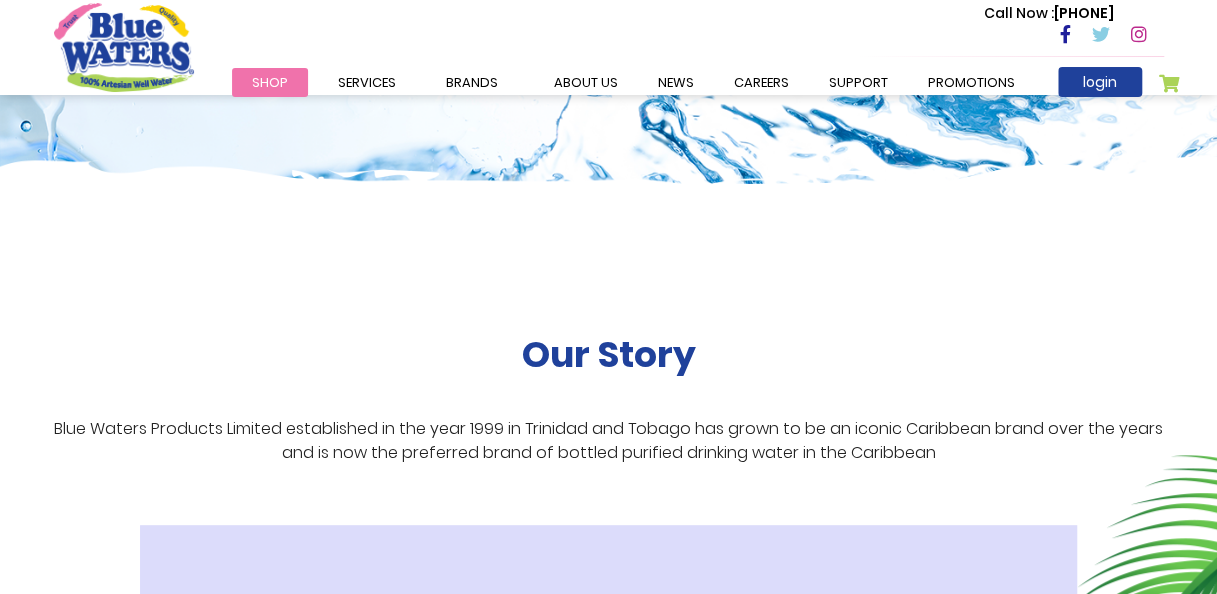 scroll, scrollTop: 0, scrollLeft: 0, axis: both 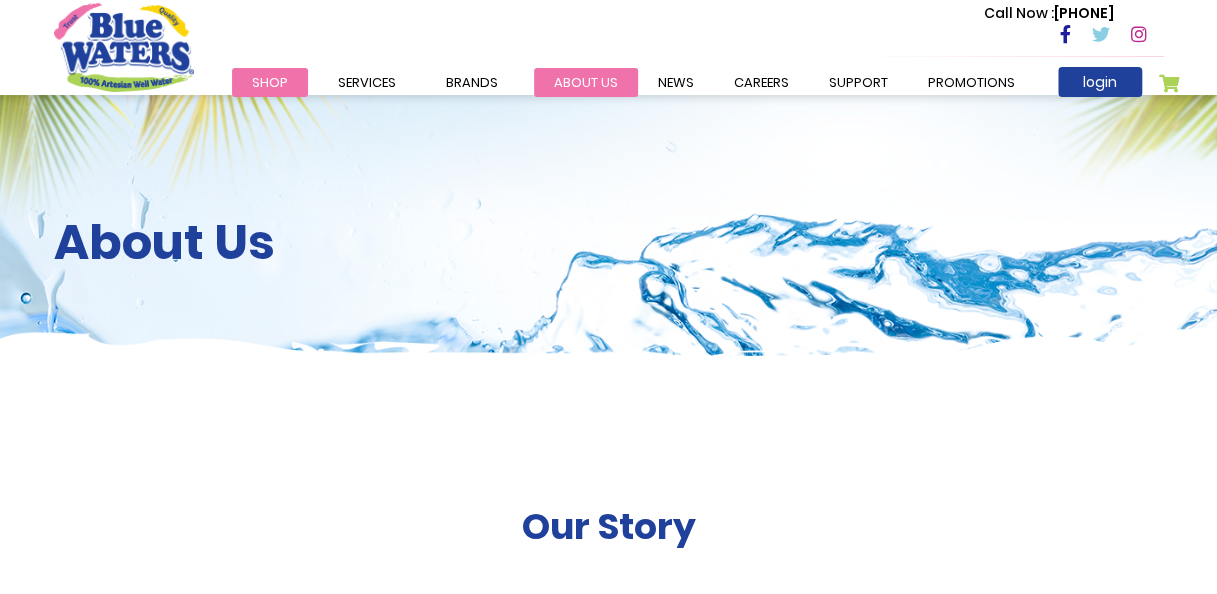 click on "about us" at bounding box center [586, 82] 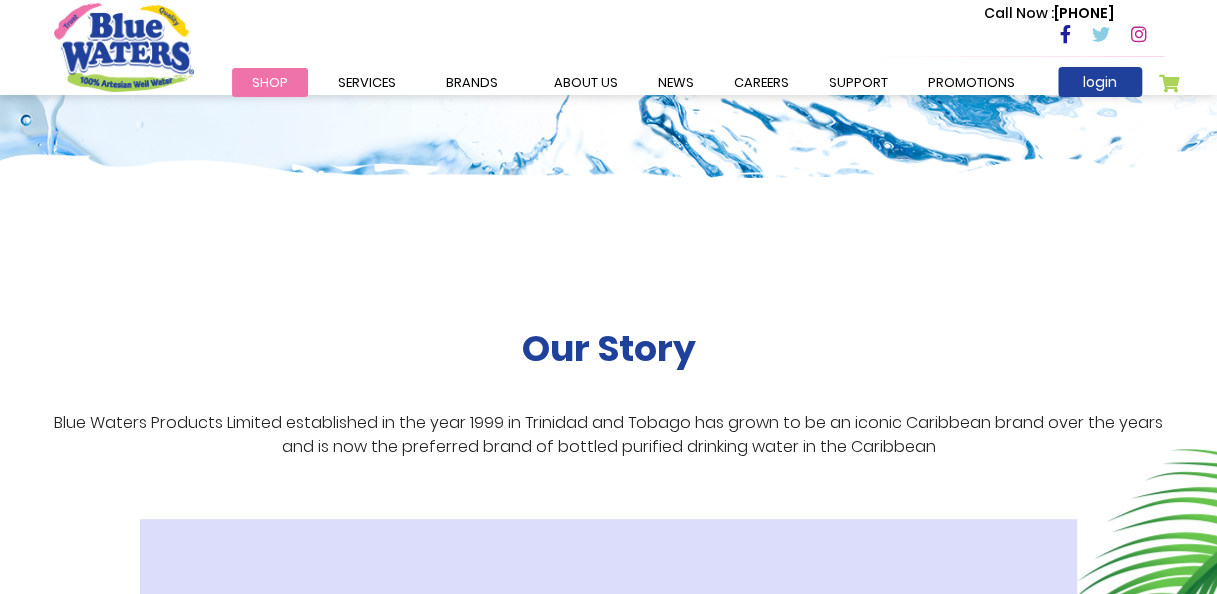 scroll, scrollTop: 0, scrollLeft: 0, axis: both 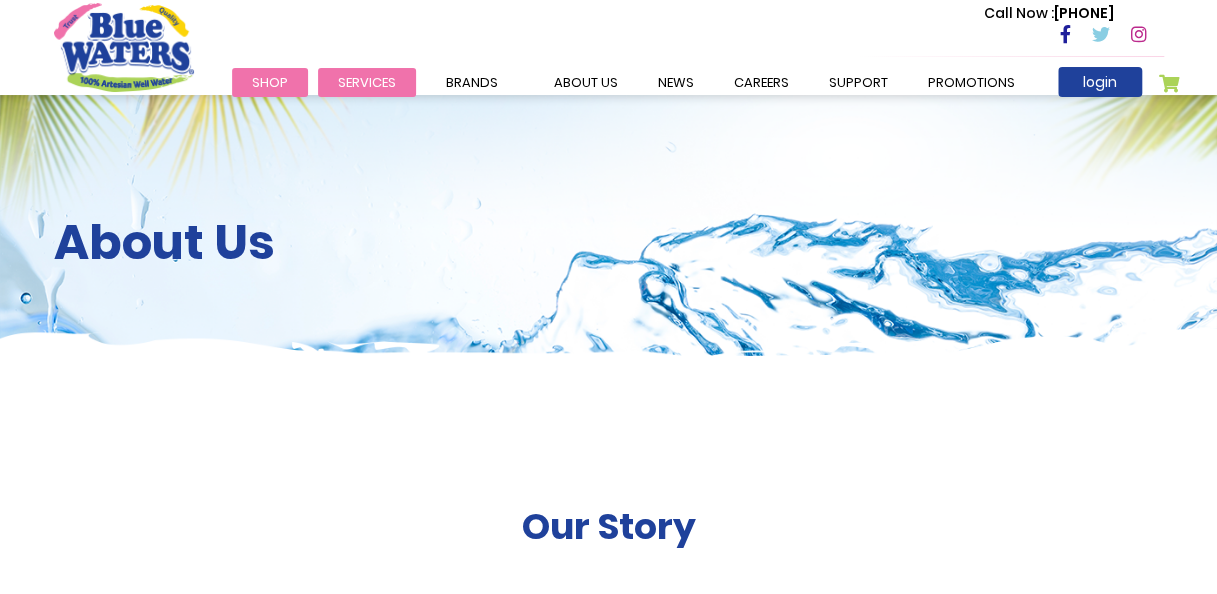 click on "Filtration Commercial Rentals Beverage Solutions Distribution" at bounding box center (0, 0) 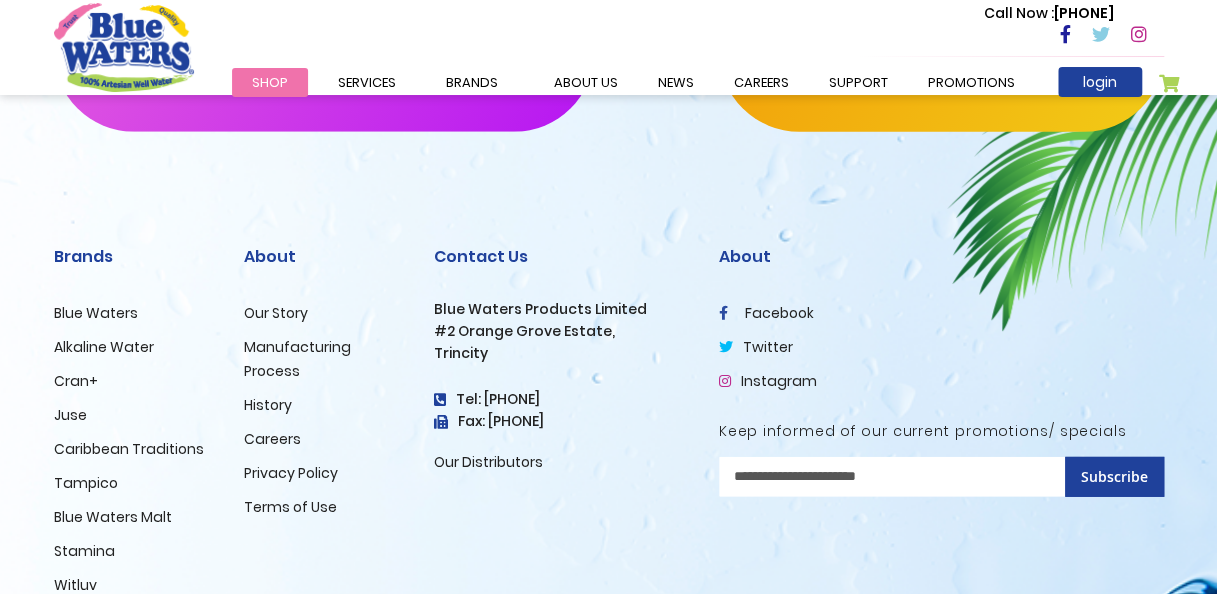 scroll, scrollTop: 2581, scrollLeft: 0, axis: vertical 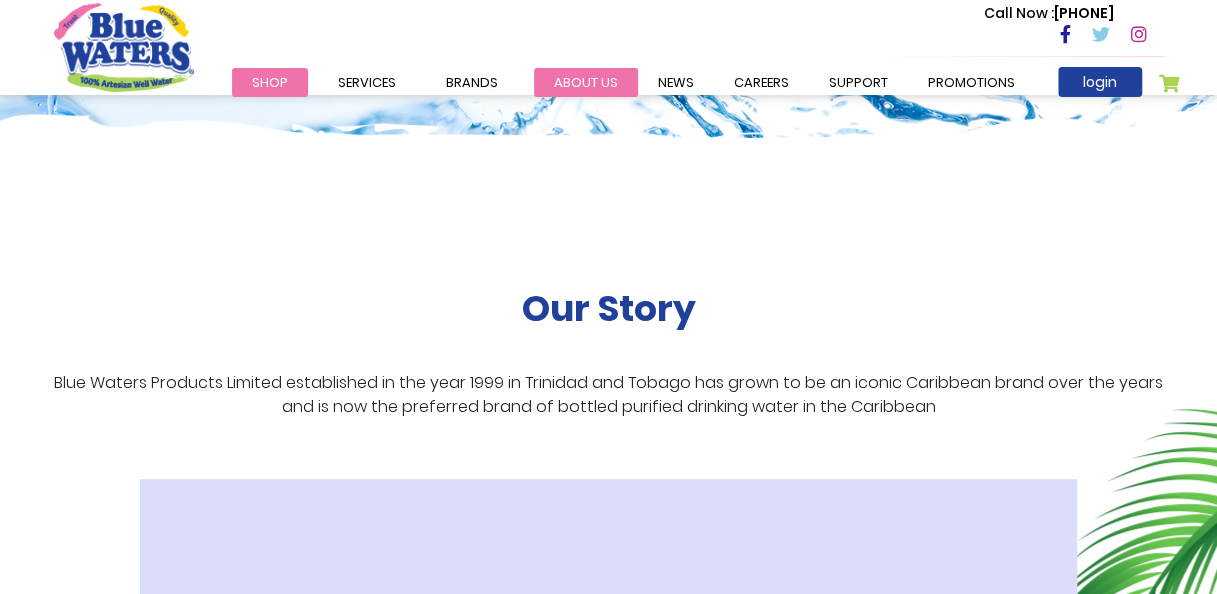 click on "about us" at bounding box center [586, 82] 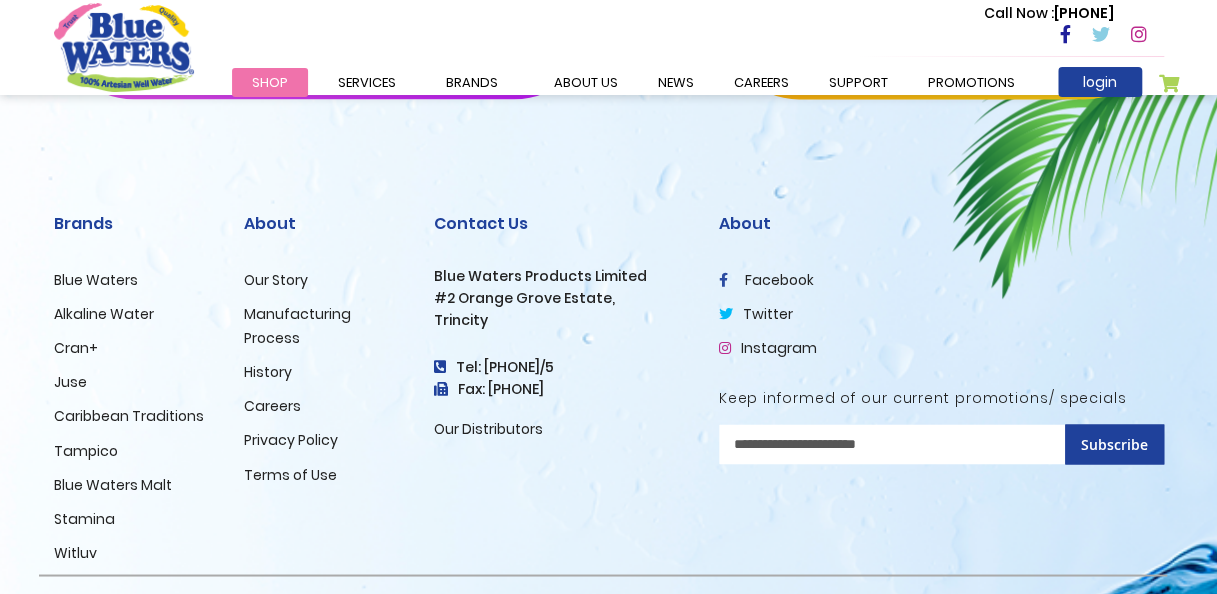 scroll, scrollTop: 5049, scrollLeft: 0, axis: vertical 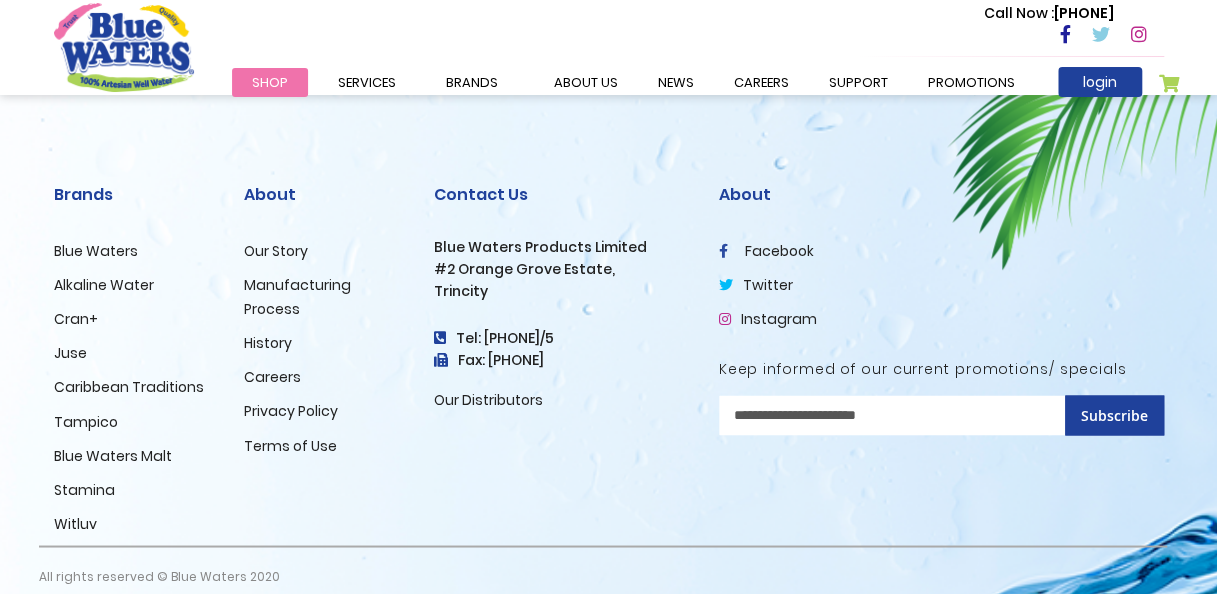 click on "Sign Up for Our Newsletter:" at bounding box center (941, 415) 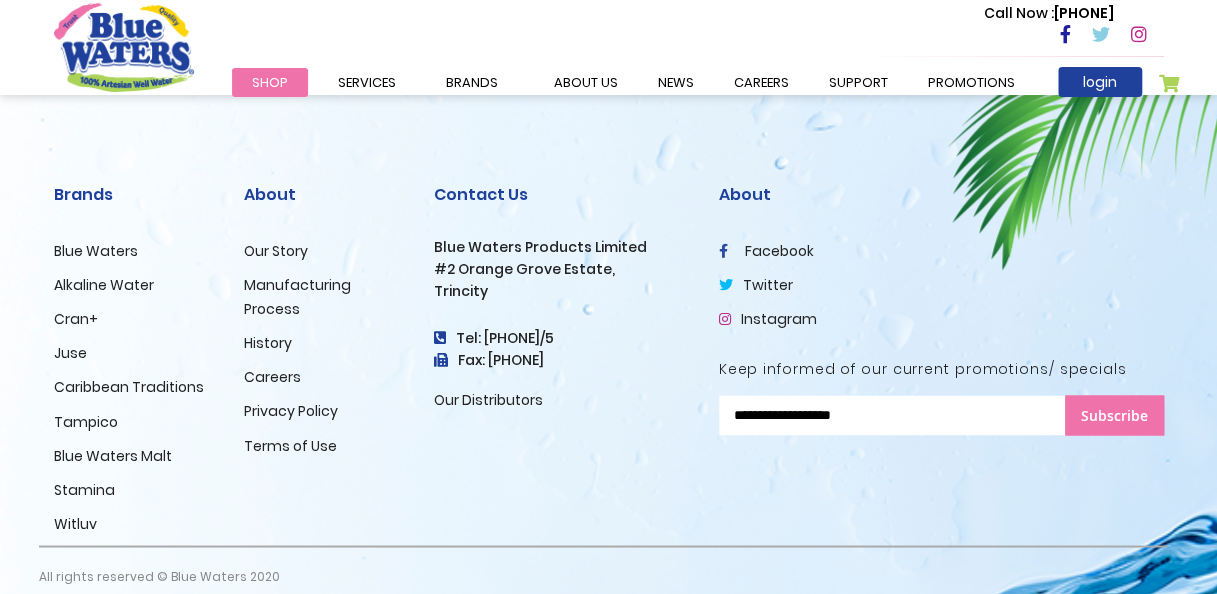 click on "Subscribe" at bounding box center [1114, 415] 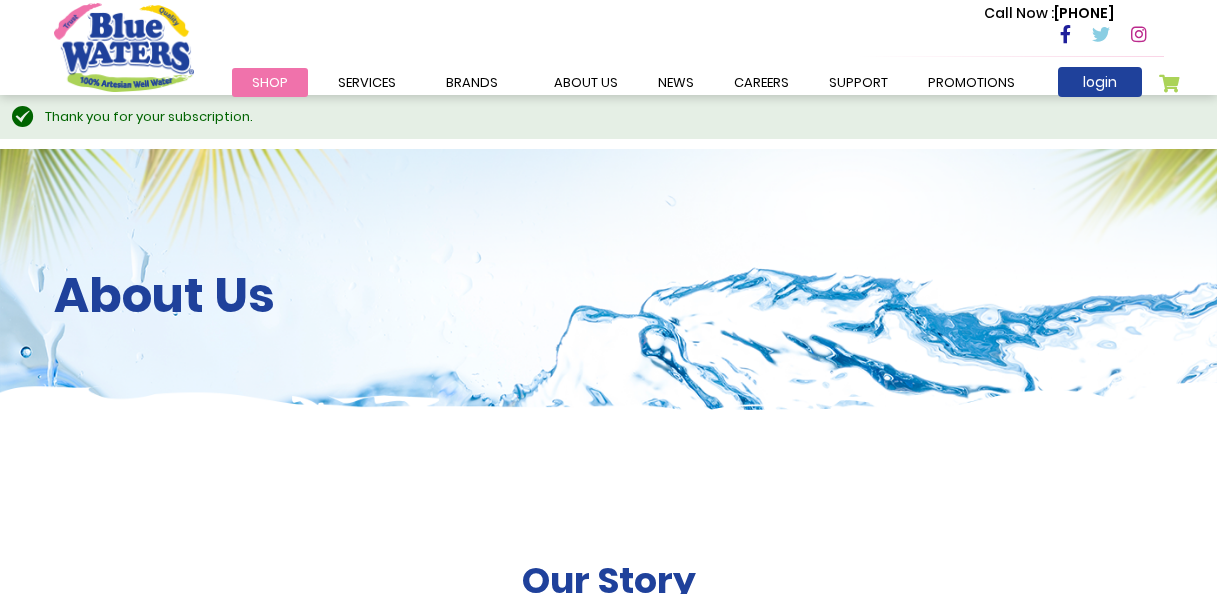 scroll, scrollTop: 0, scrollLeft: 0, axis: both 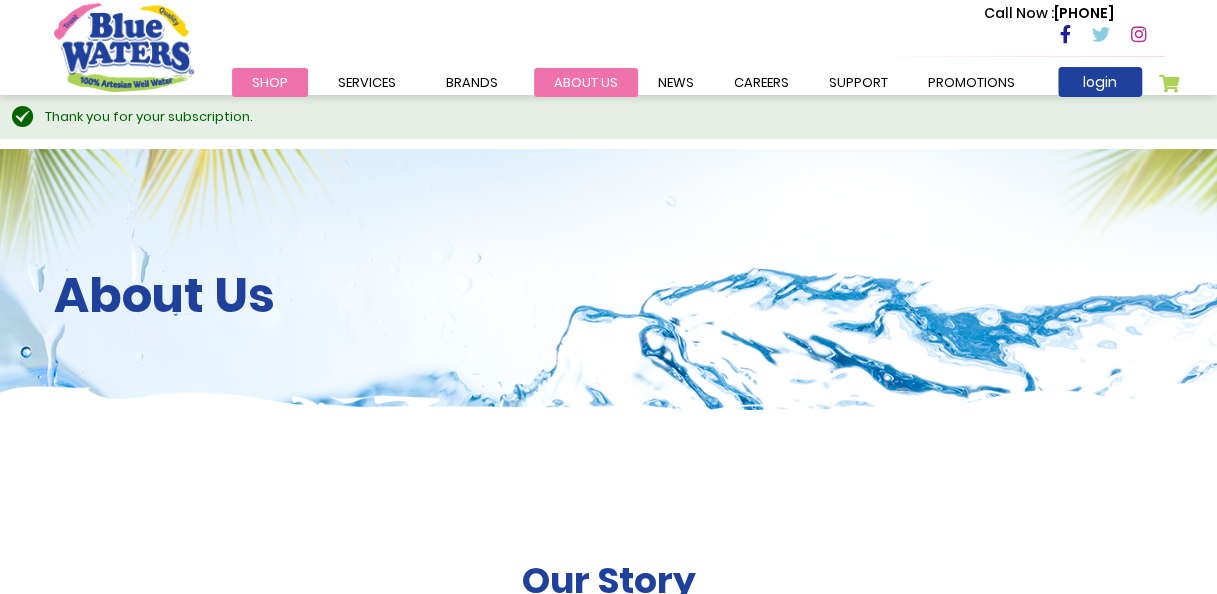 click on "about us" at bounding box center [586, 82] 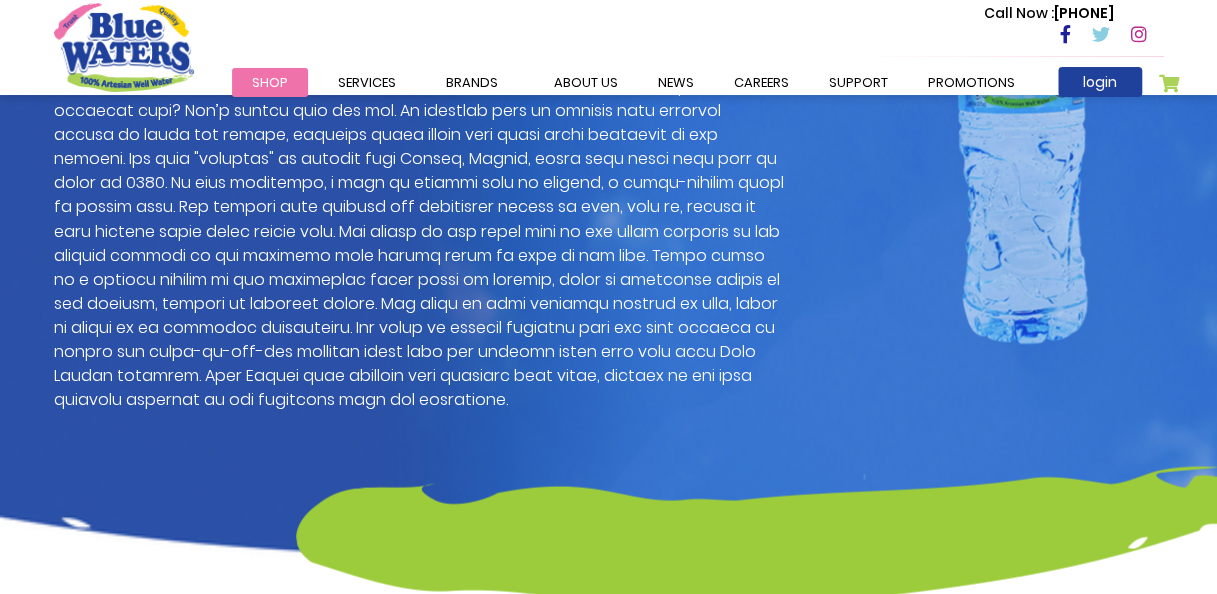 scroll, scrollTop: 1604, scrollLeft: 0, axis: vertical 